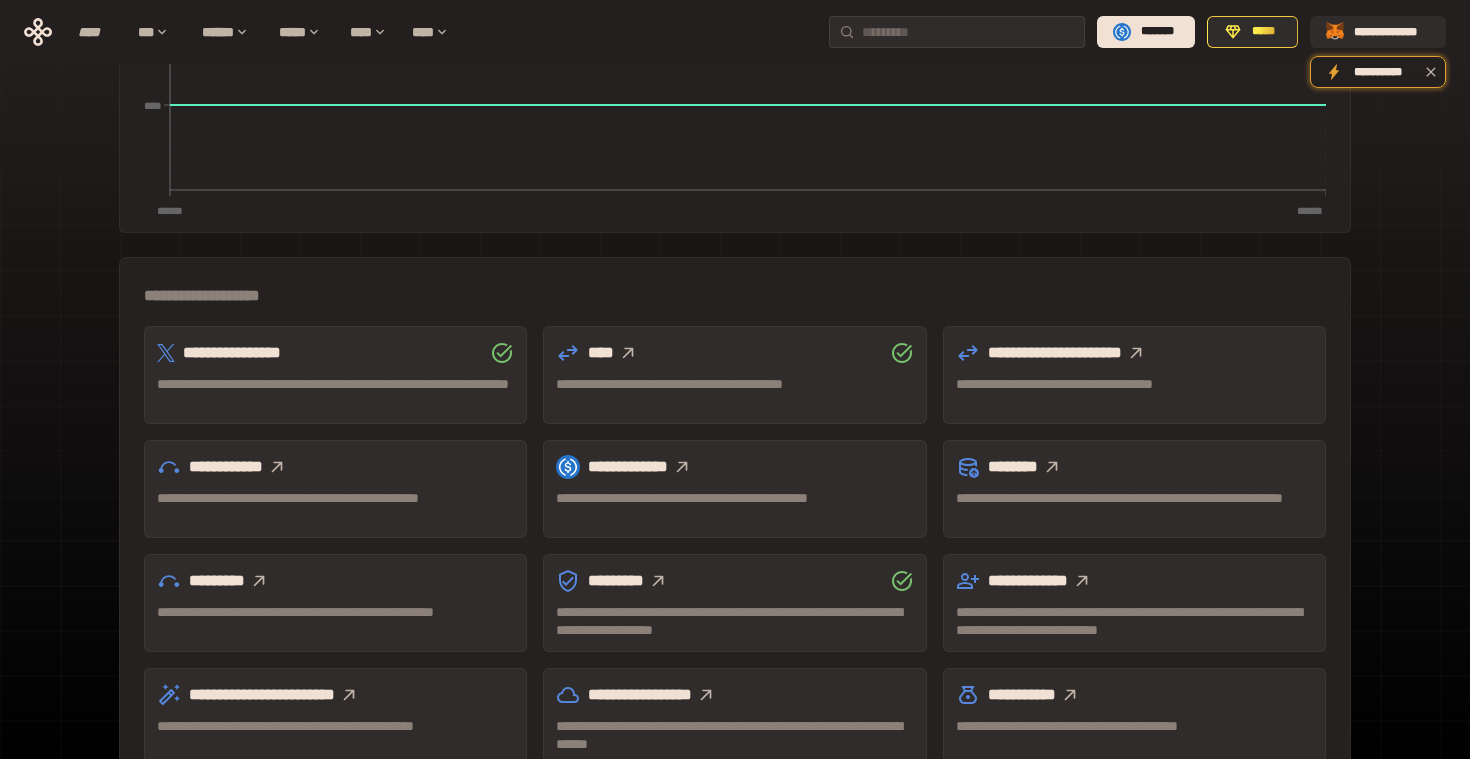scroll, scrollTop: 410, scrollLeft: 0, axis: vertical 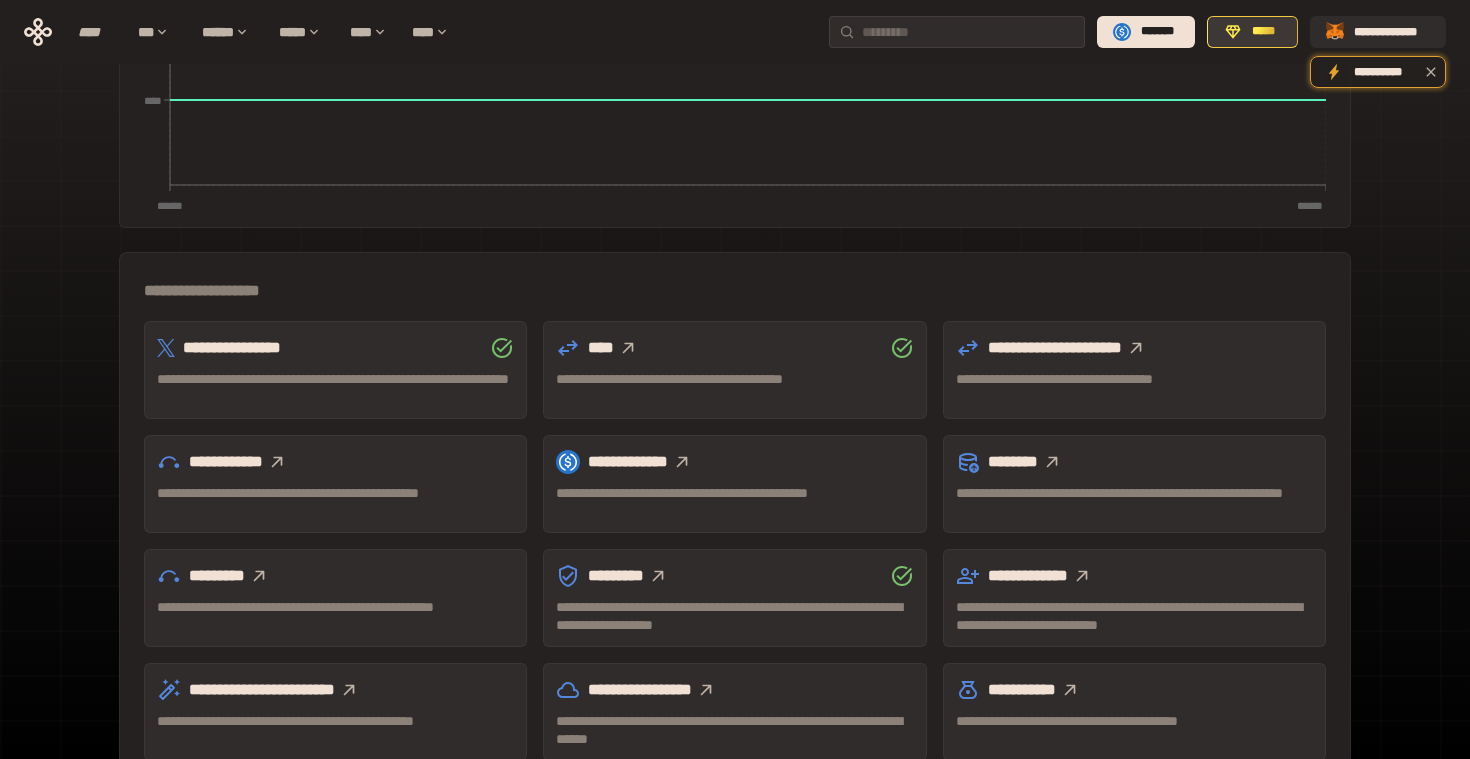 click 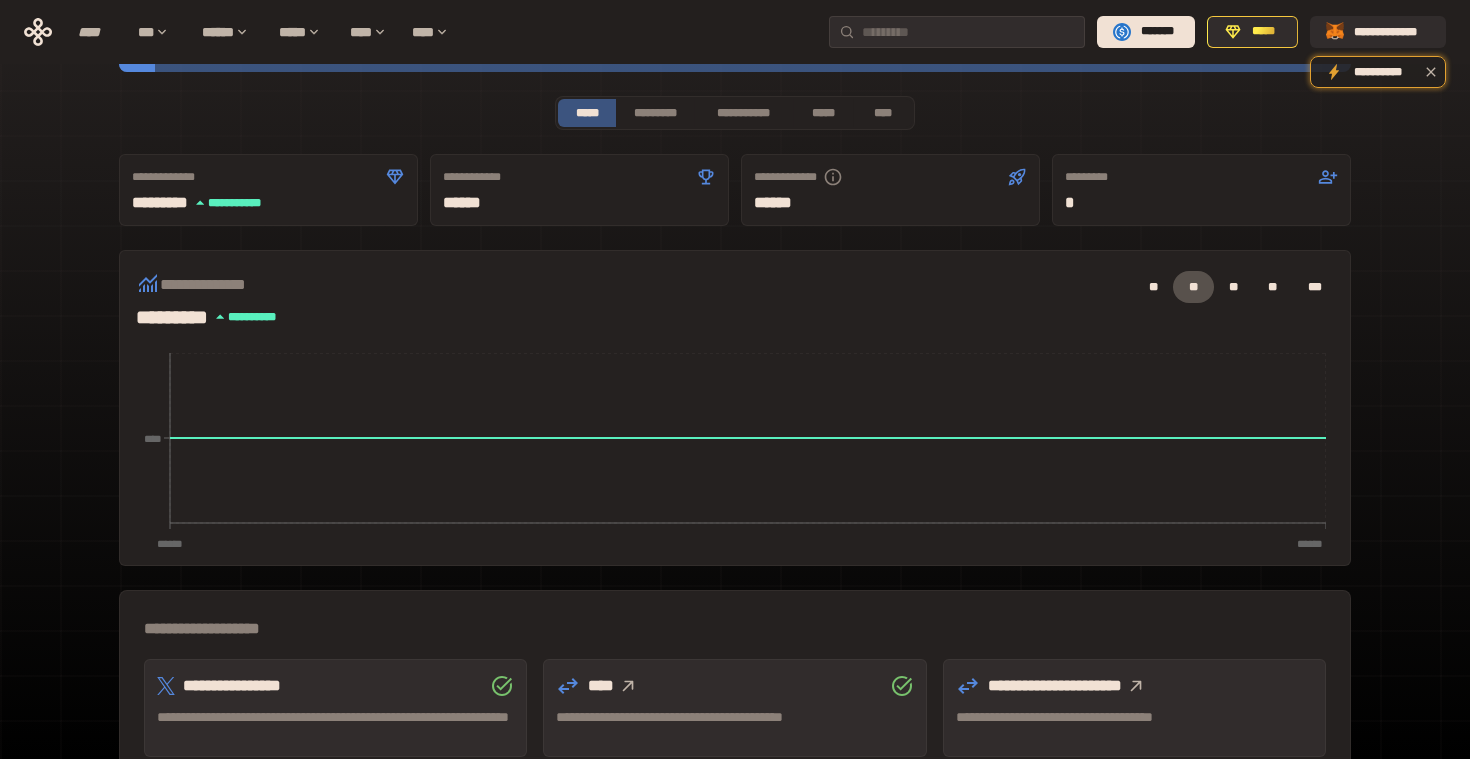 scroll, scrollTop: 0, scrollLeft: 0, axis: both 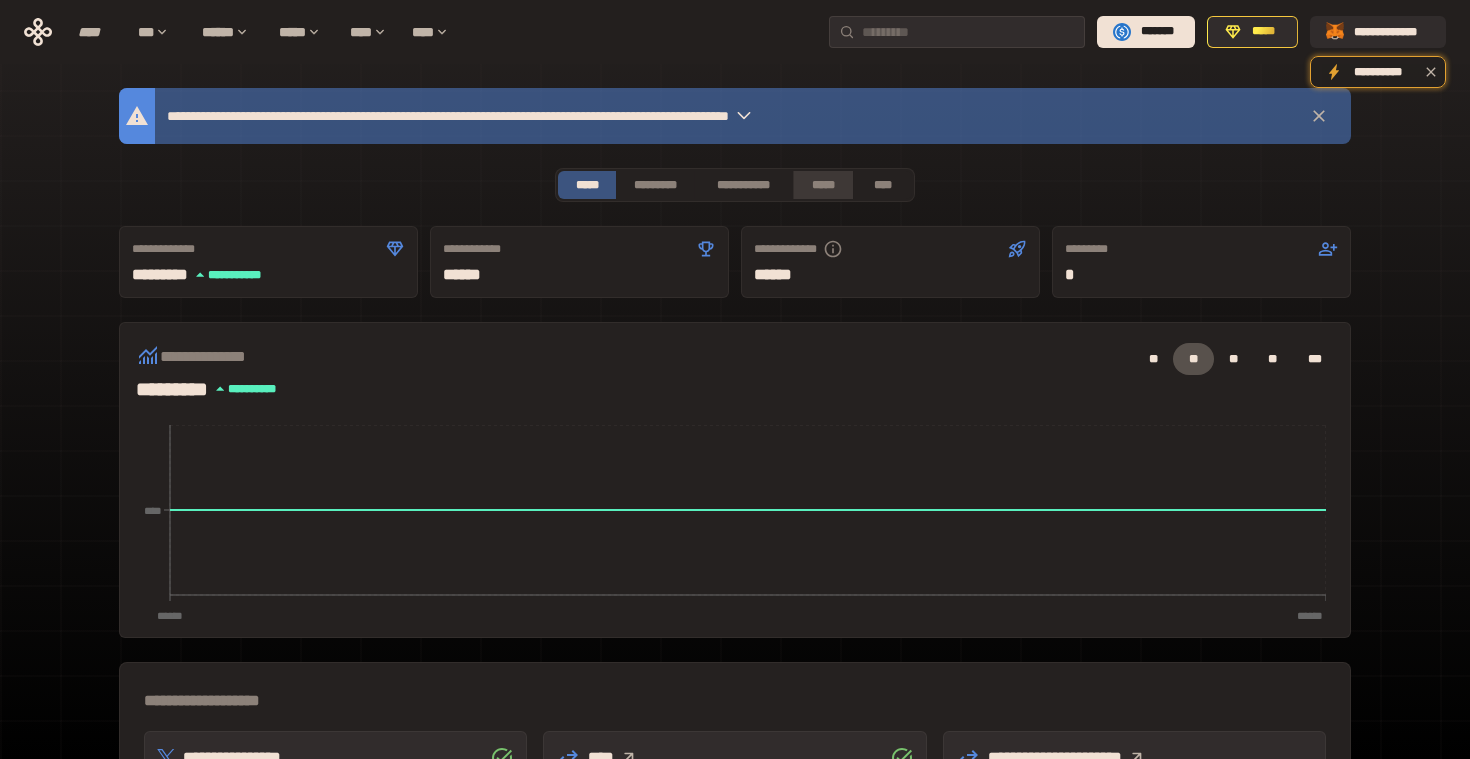 click on "*****" at bounding box center (822, 185) 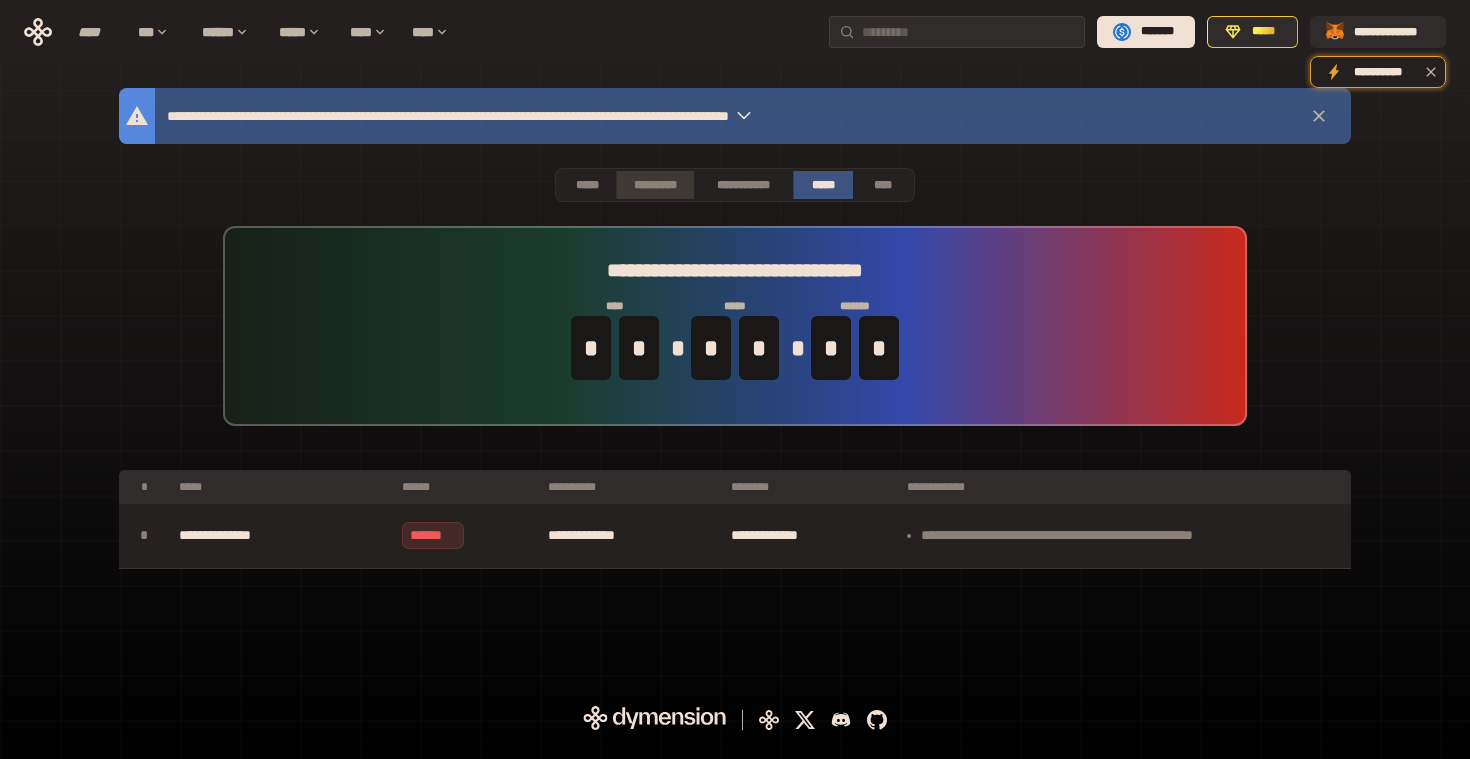 click on "*********" at bounding box center [654, 185] 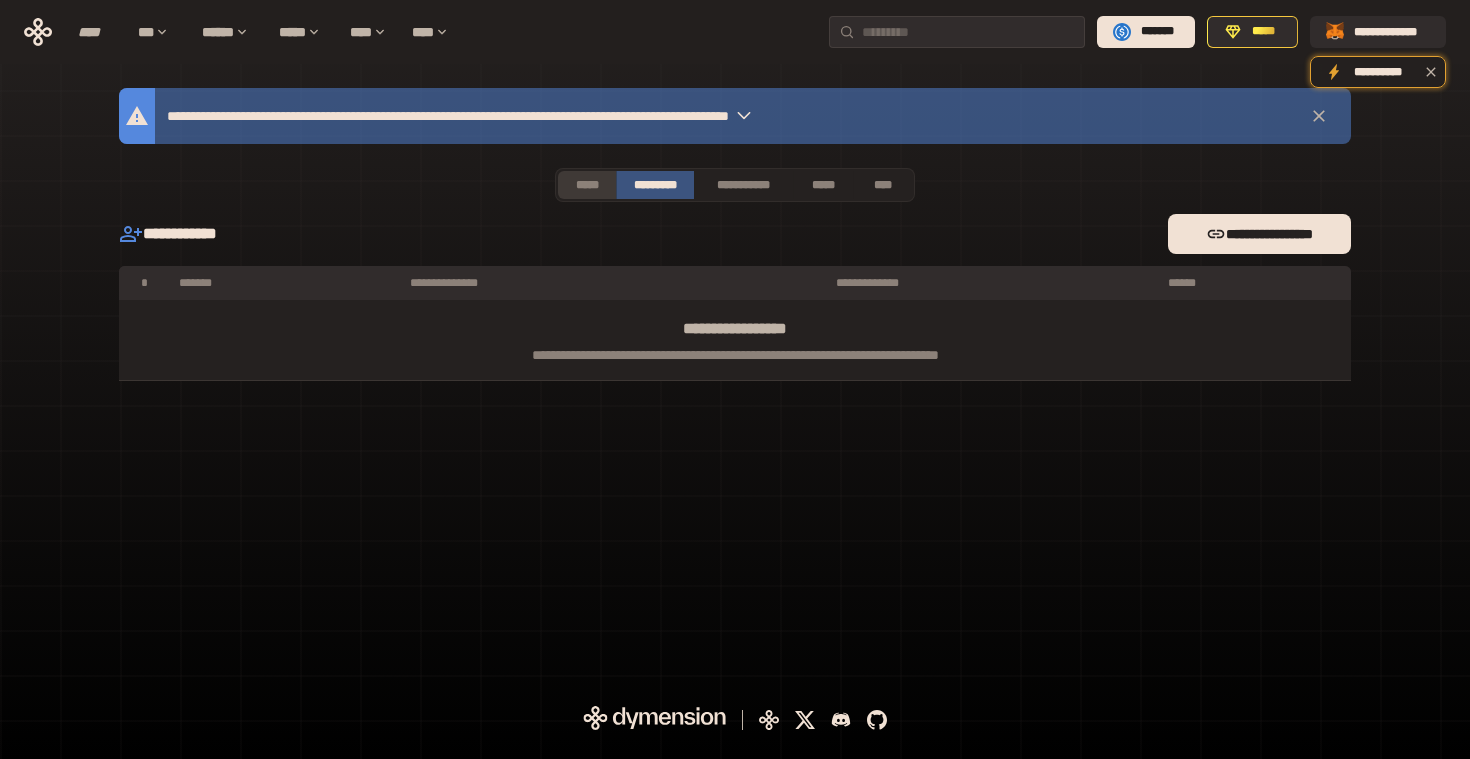 click on "*****" at bounding box center (587, 185) 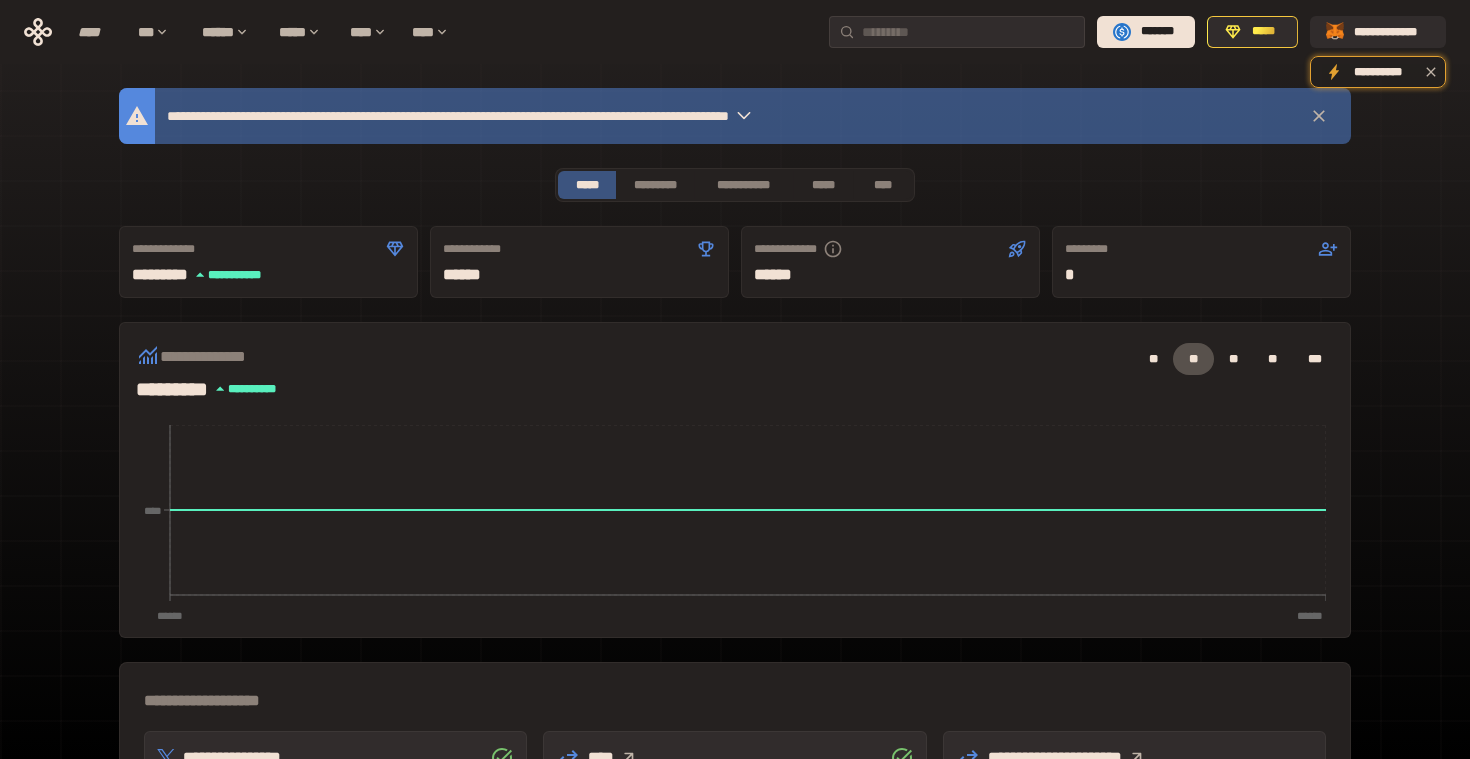 click 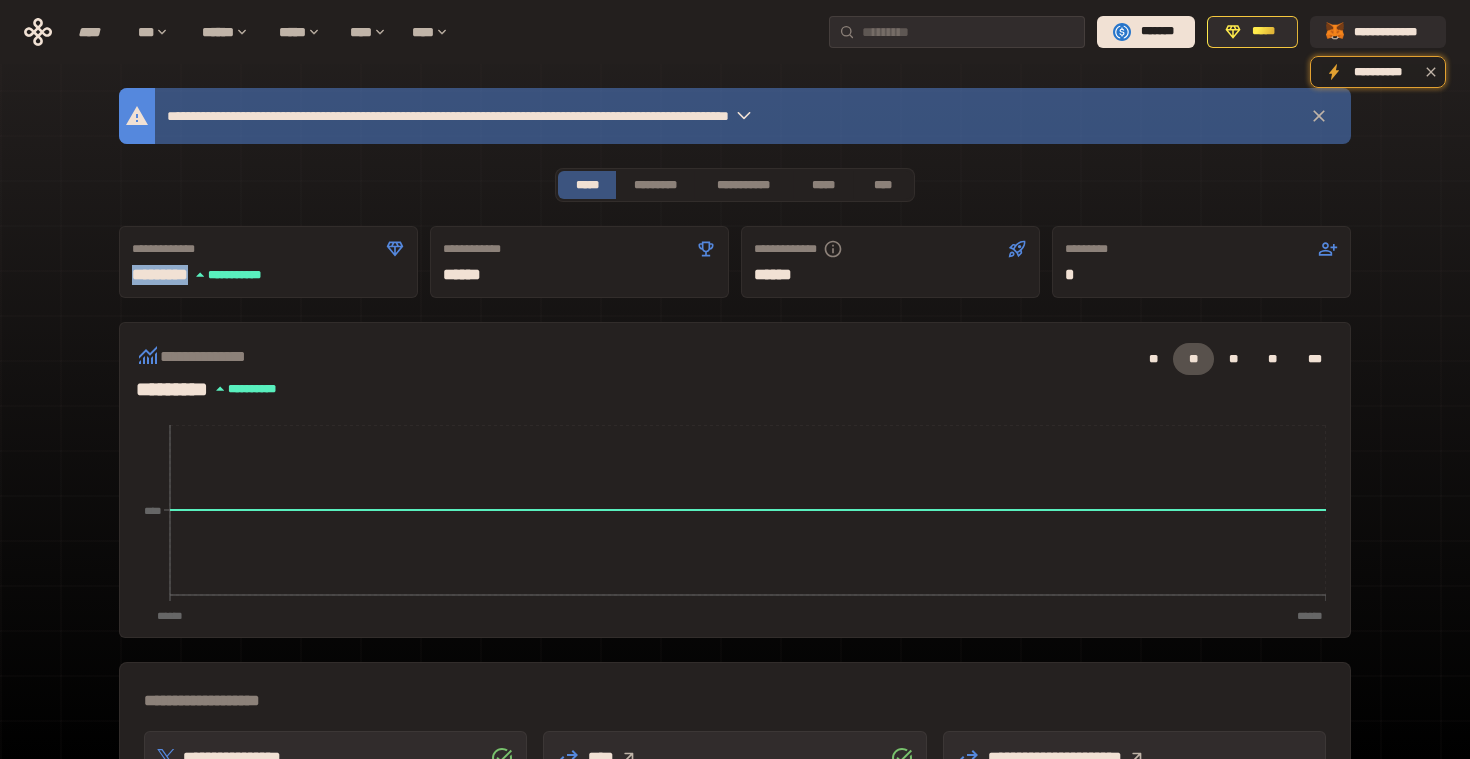 click 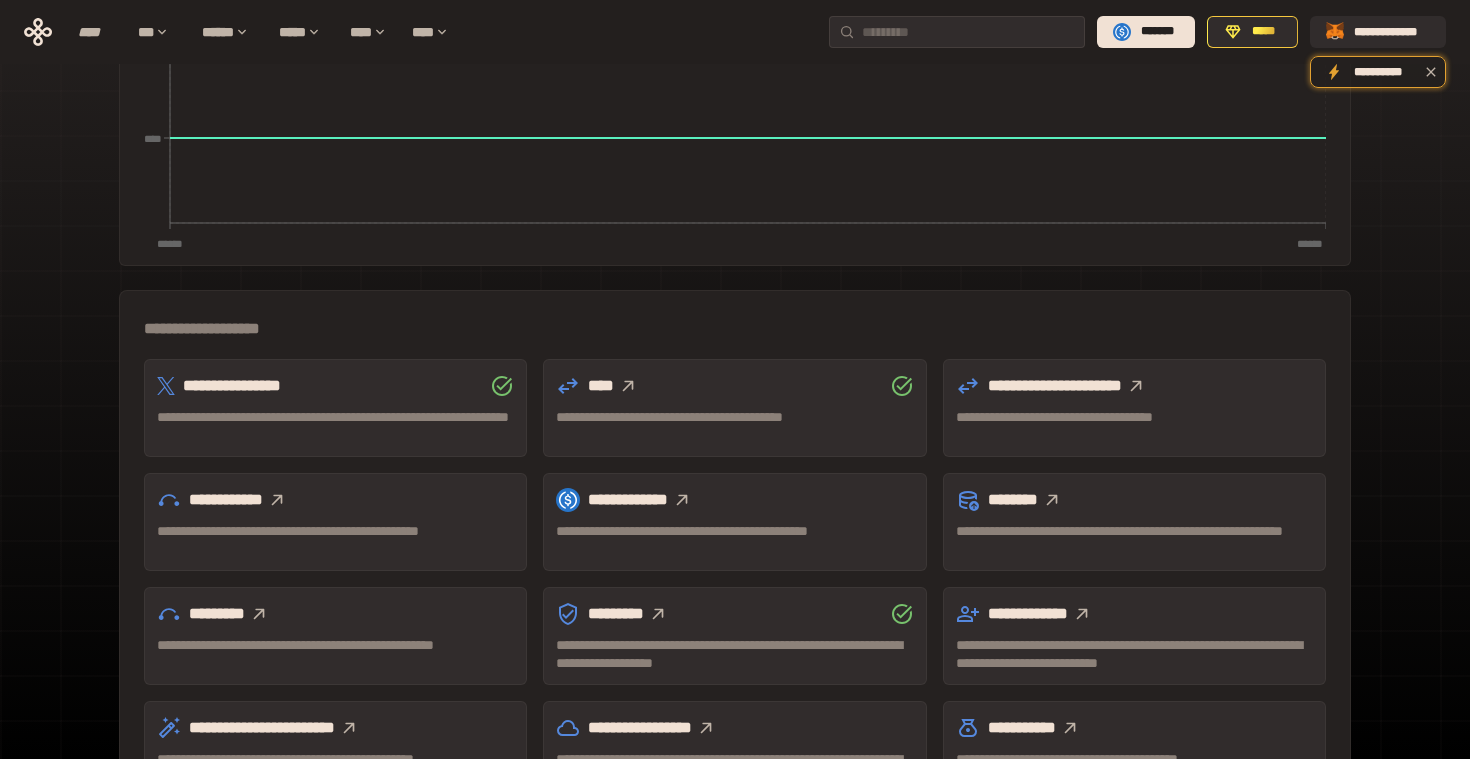 scroll, scrollTop: 373, scrollLeft: 0, axis: vertical 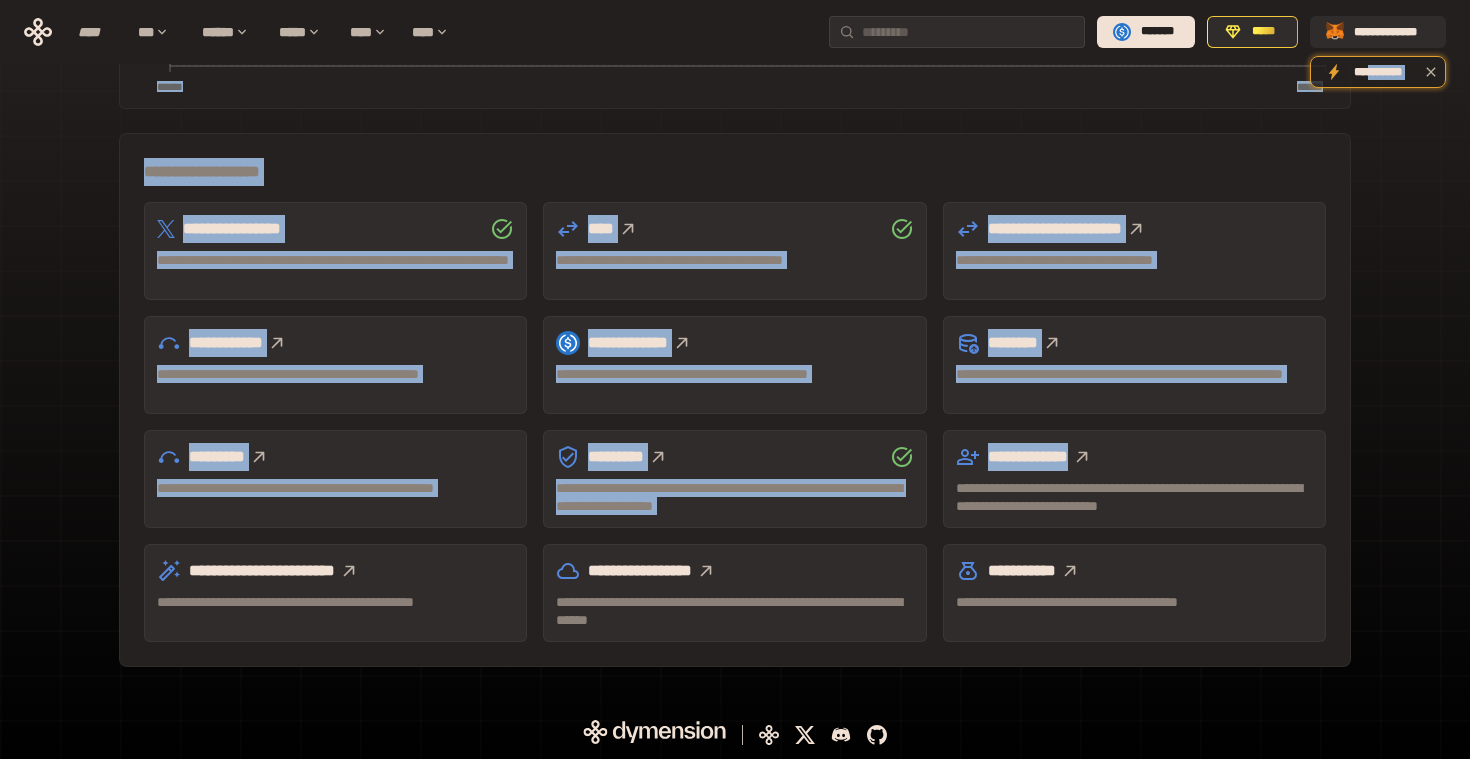 drag, startPoint x: 1365, startPoint y: 76, endPoint x: 1334, endPoint y: 445, distance: 370.29987 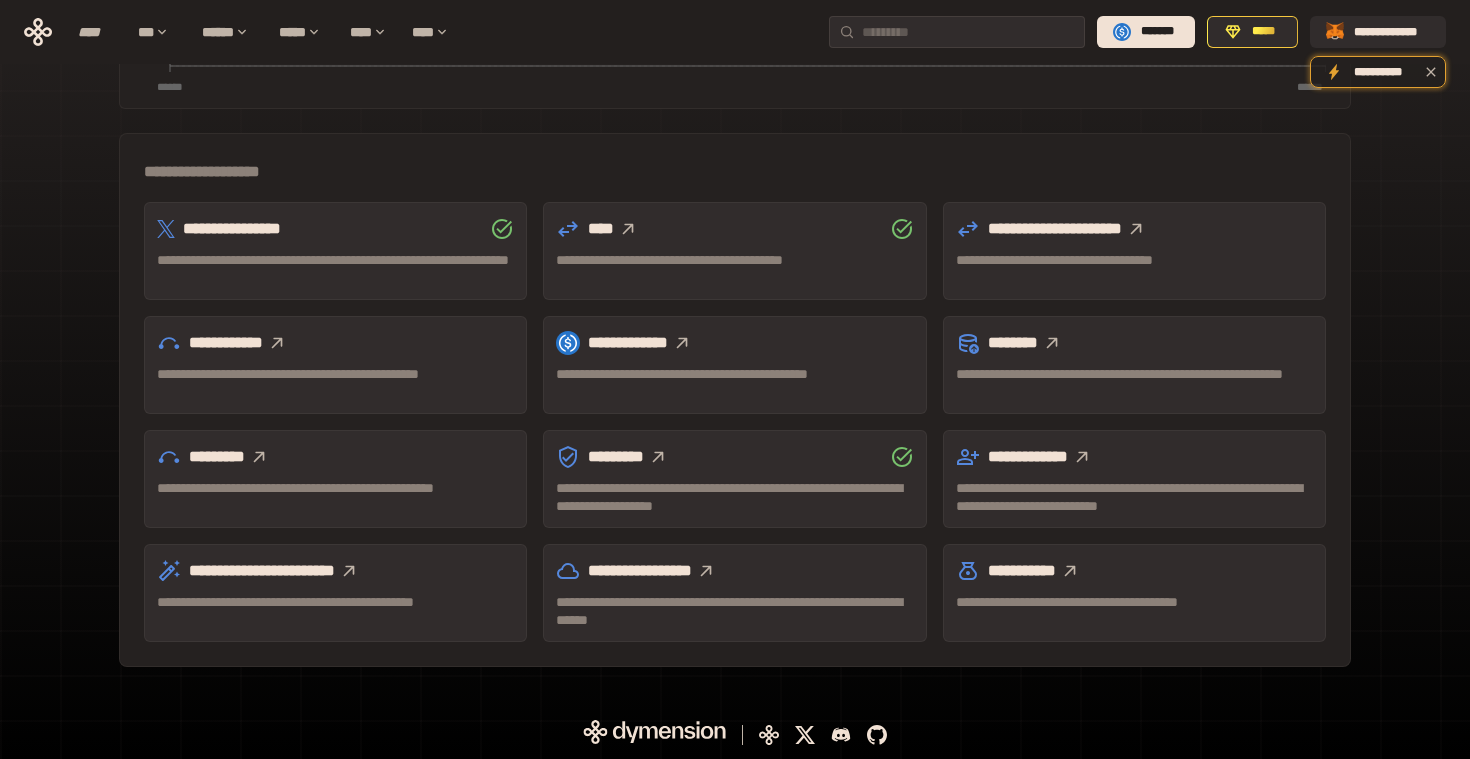 click on "**********" at bounding box center [735, 91] 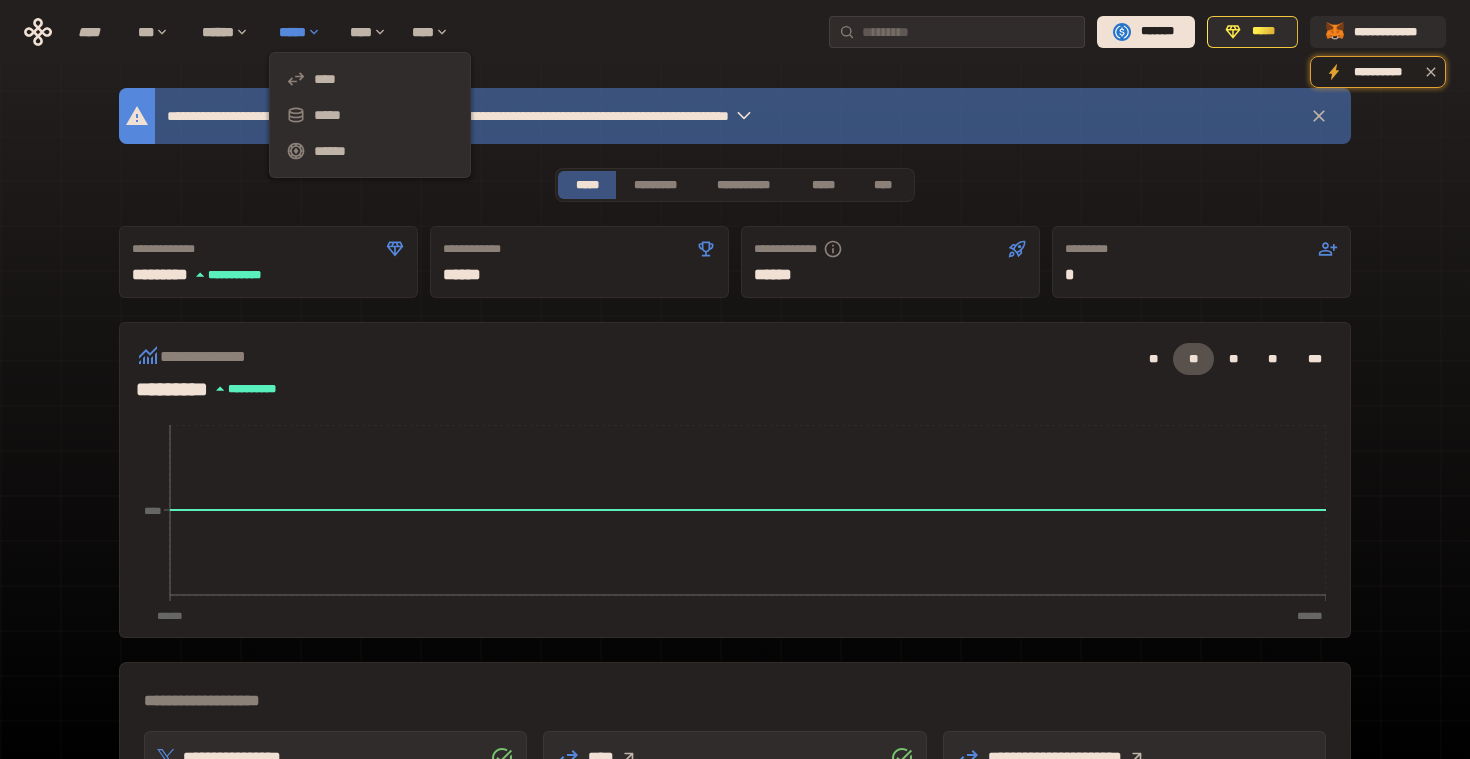click on "*****" at bounding box center (304, 32) 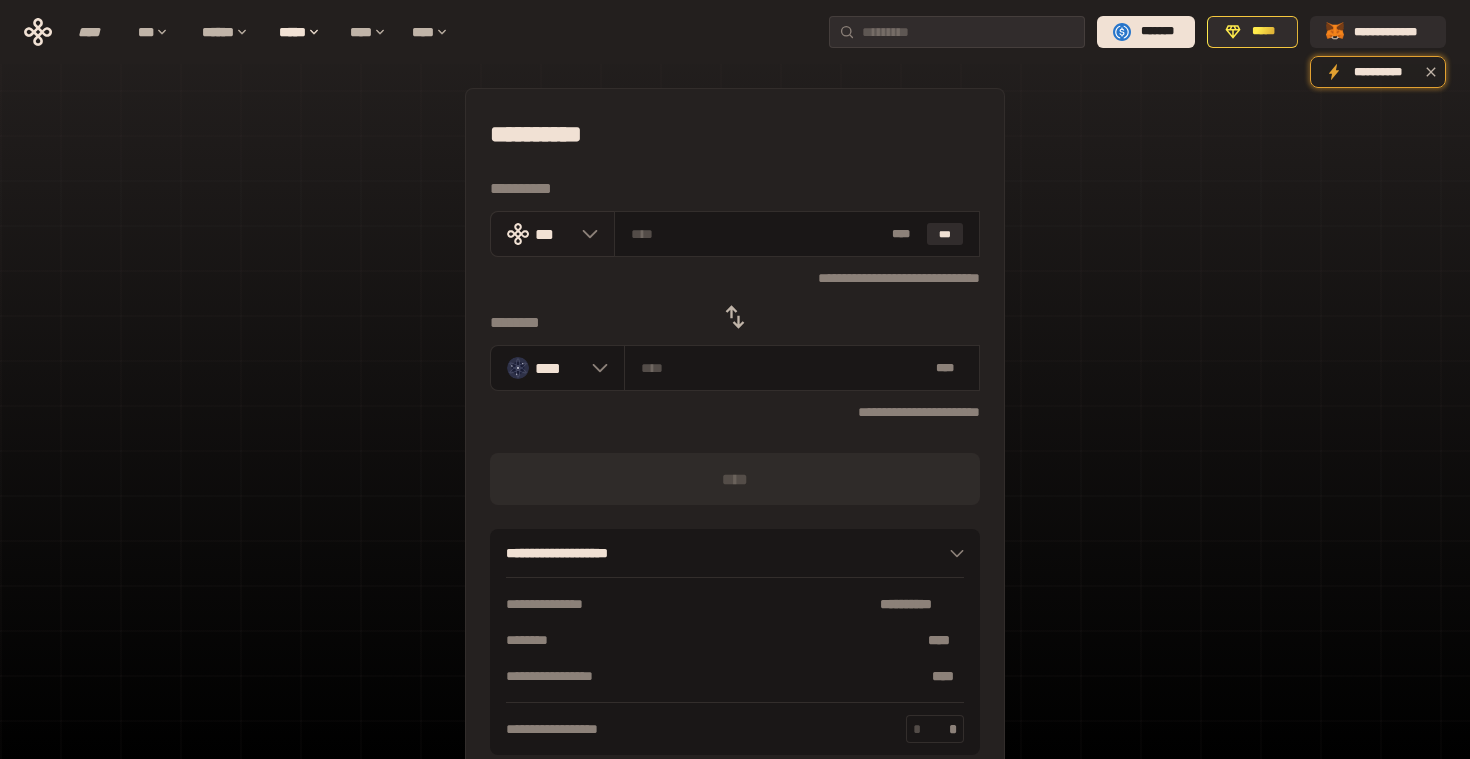 click 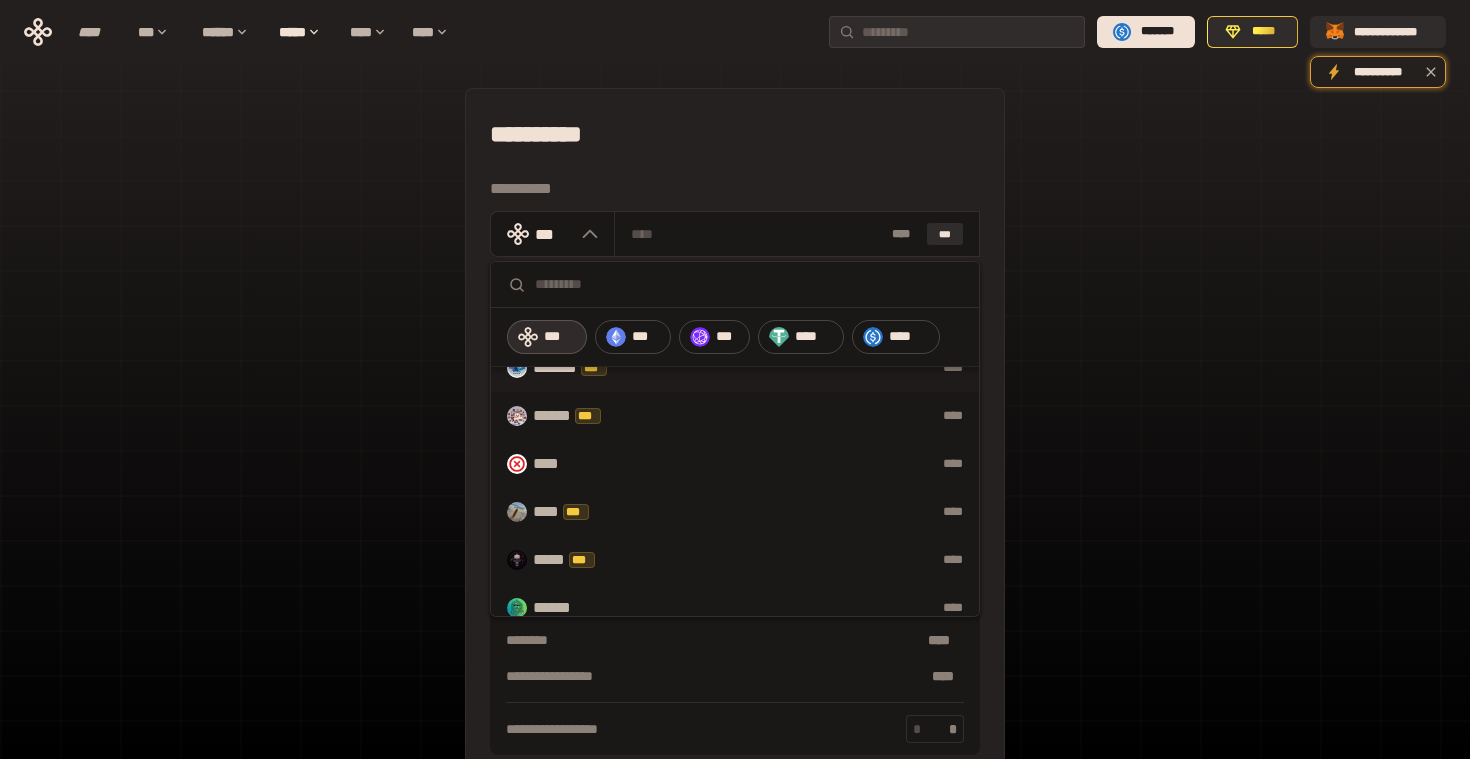 scroll, scrollTop: 0, scrollLeft: 0, axis: both 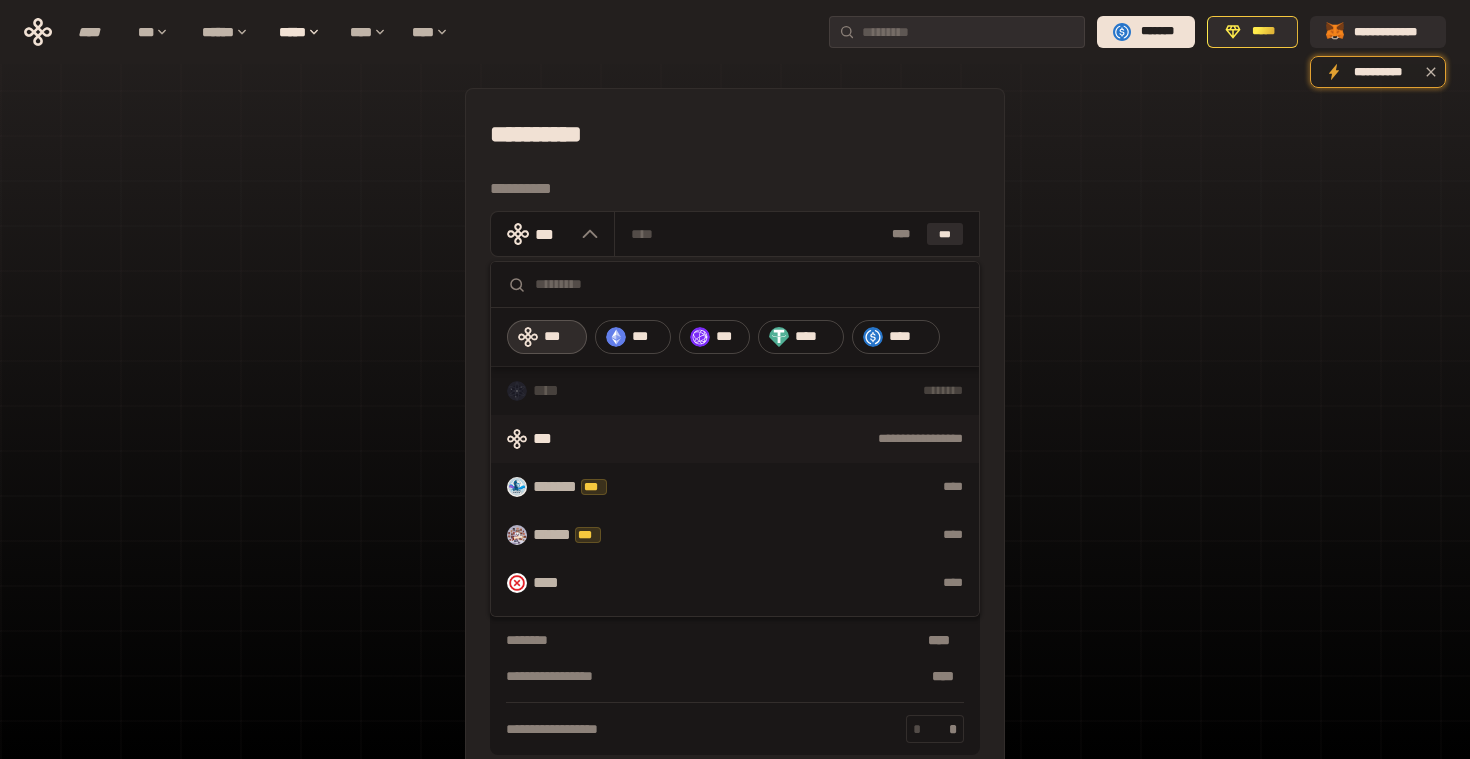 click at bounding box center (749, 284) 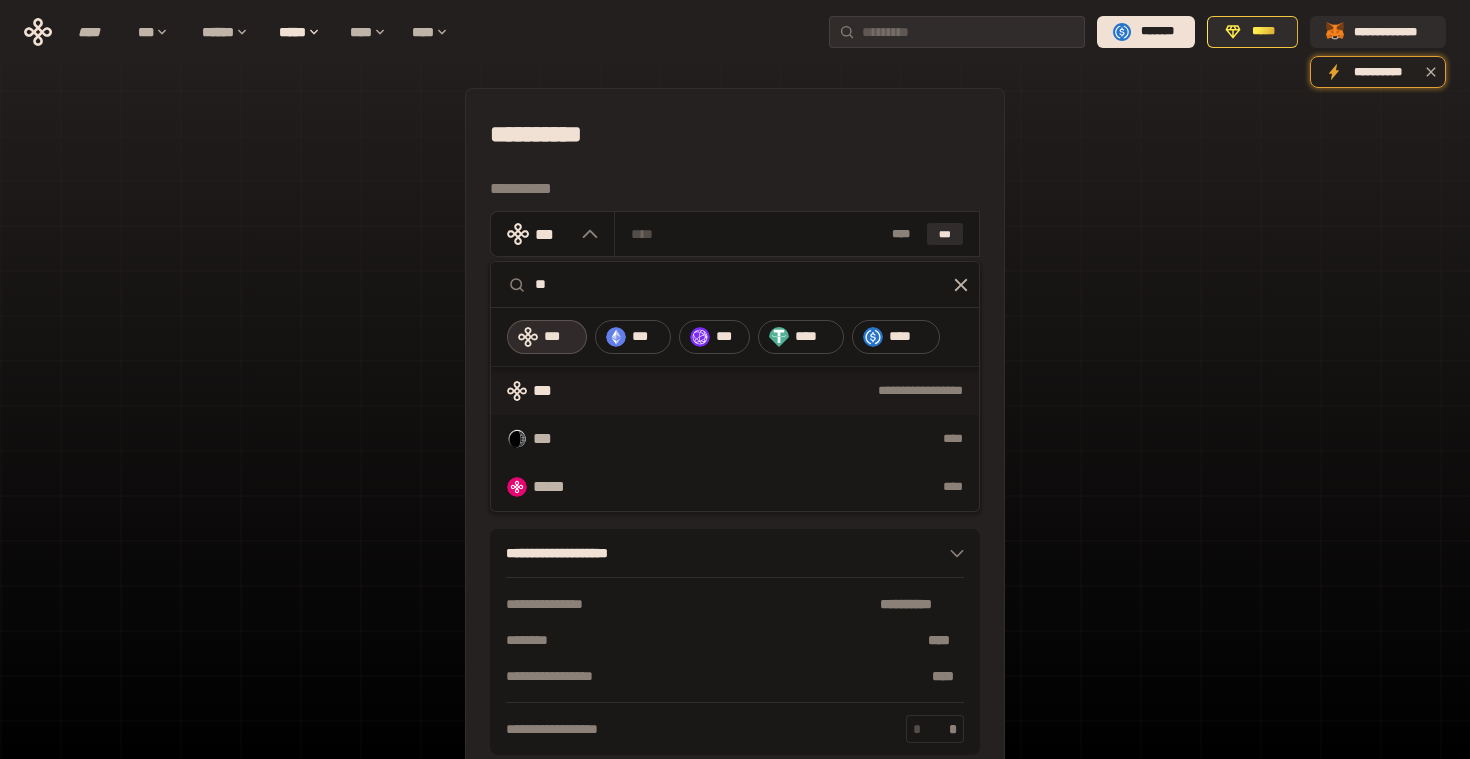 type on "*" 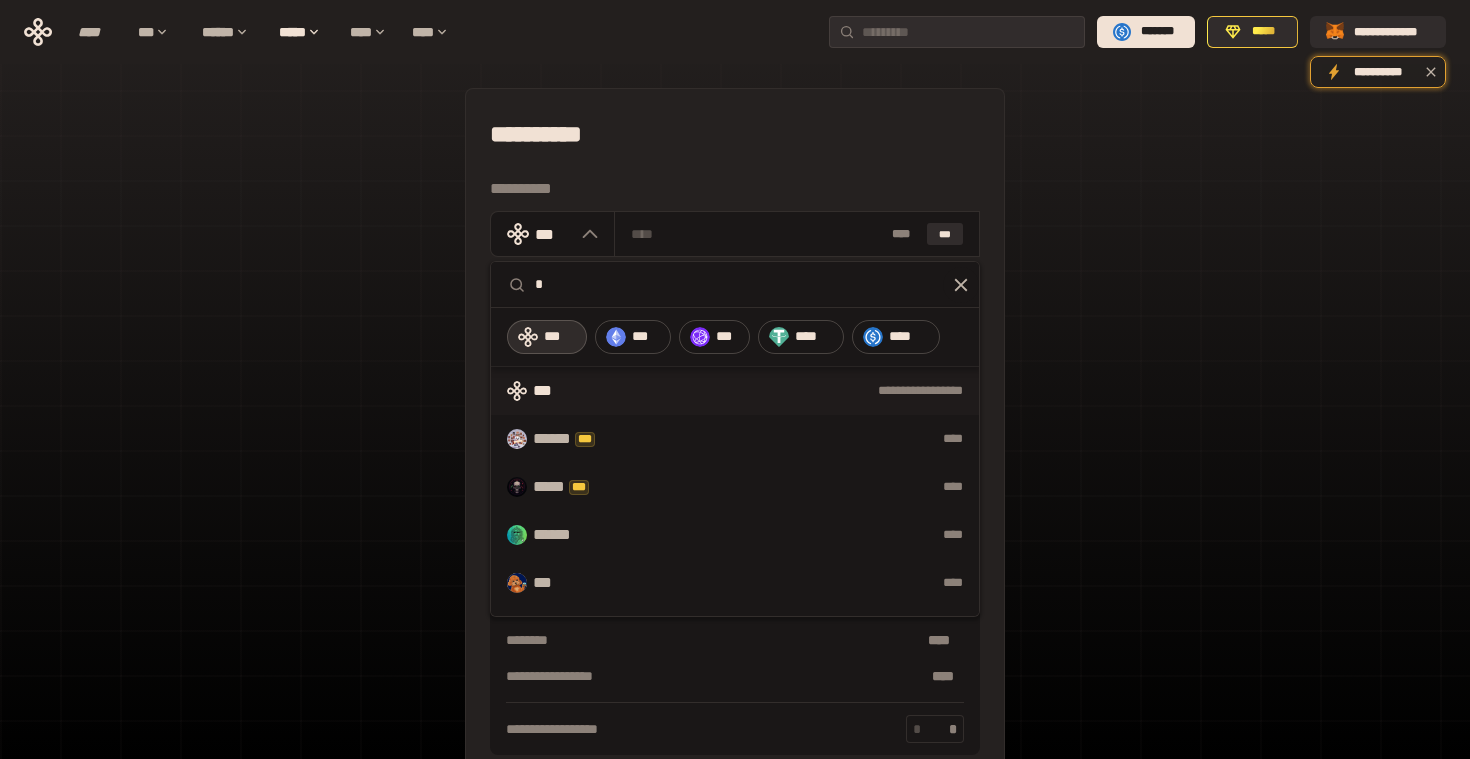 type 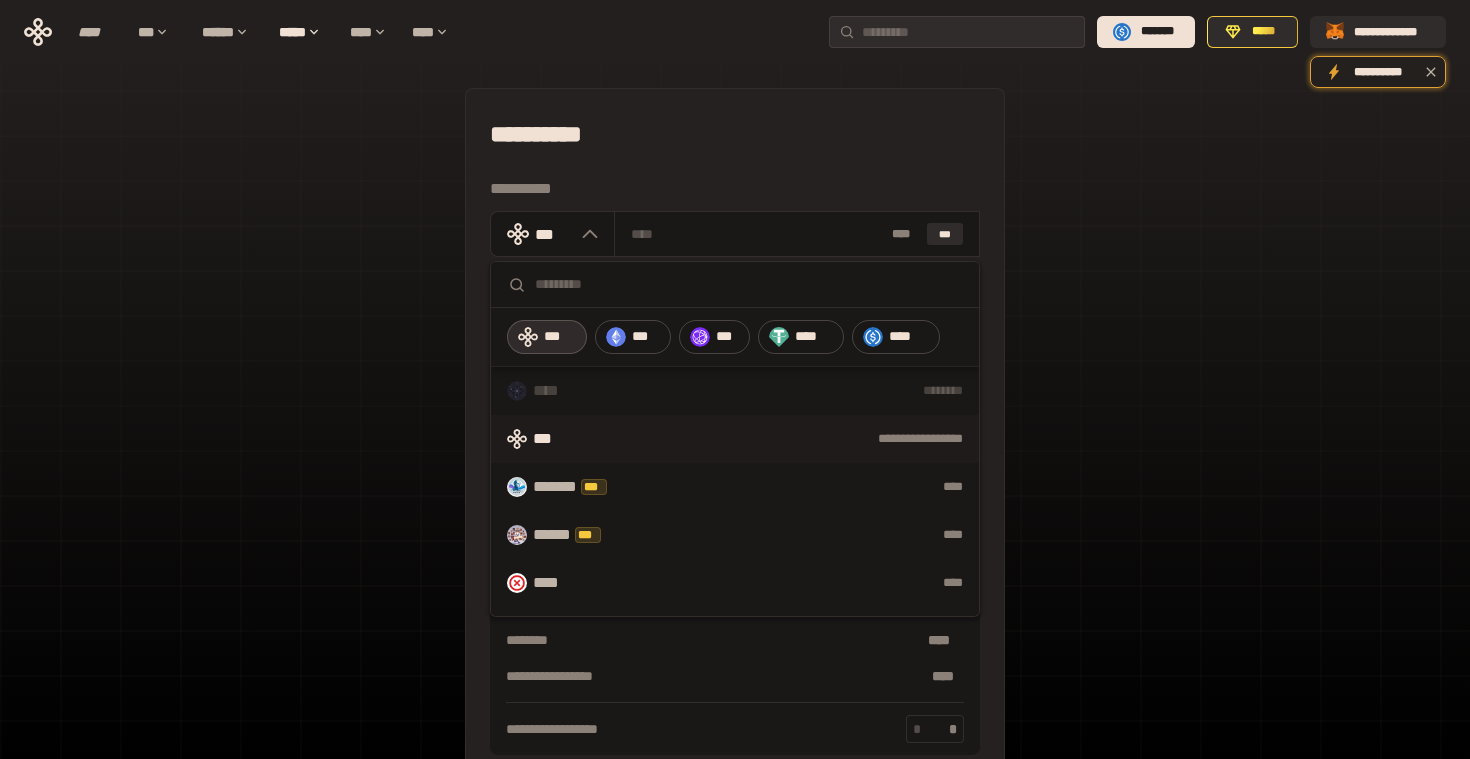 click on "**********" at bounding box center [735, 444] 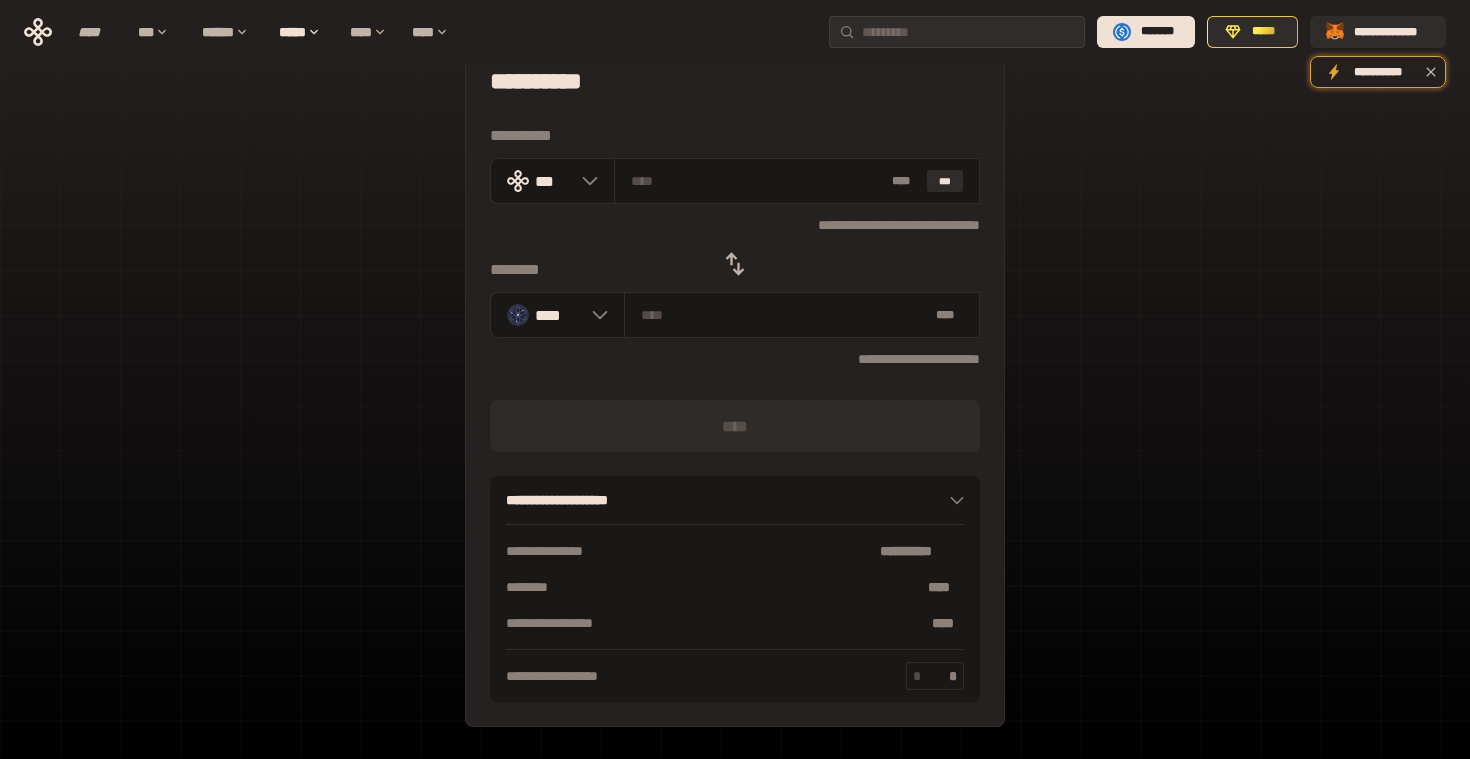 scroll, scrollTop: 57, scrollLeft: 0, axis: vertical 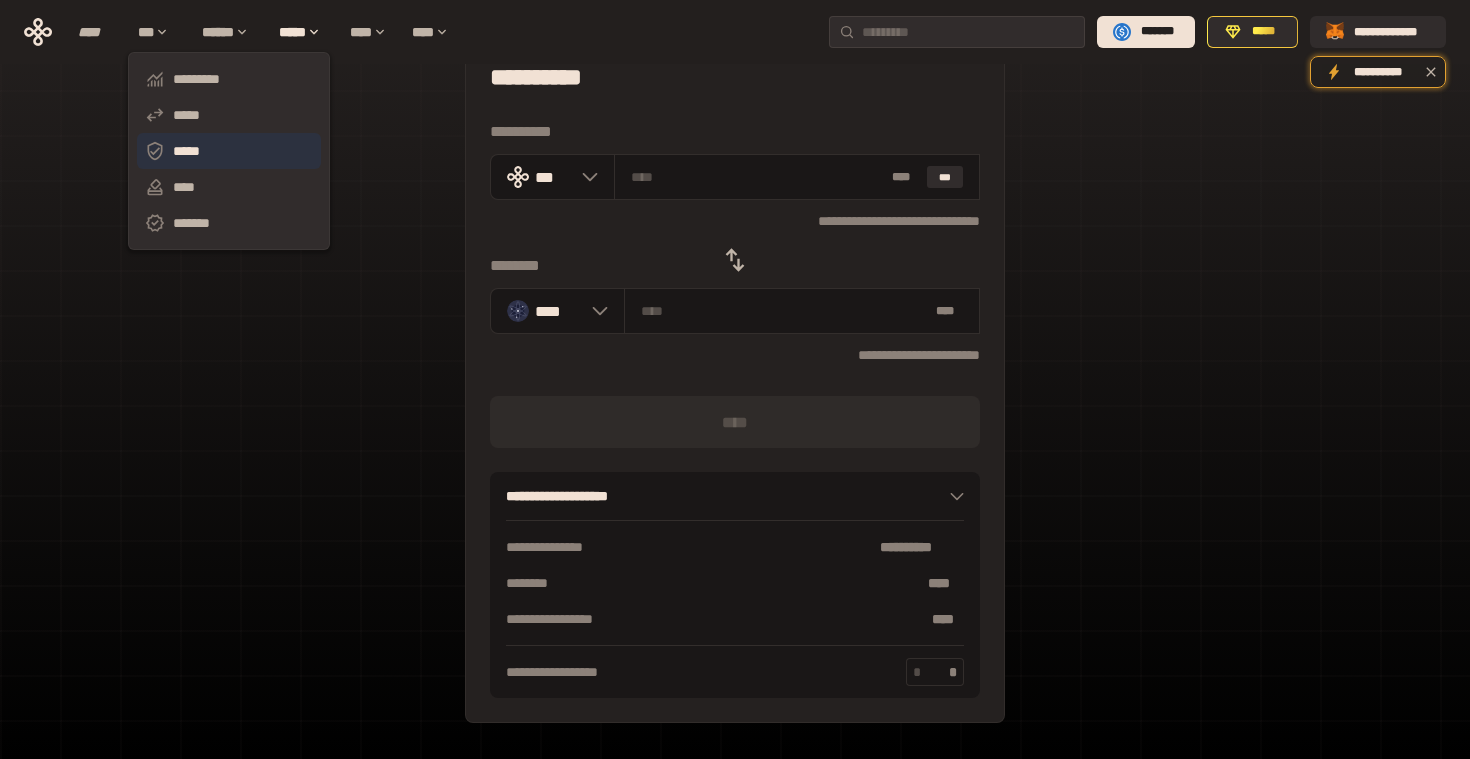 click on "*****" at bounding box center [229, 151] 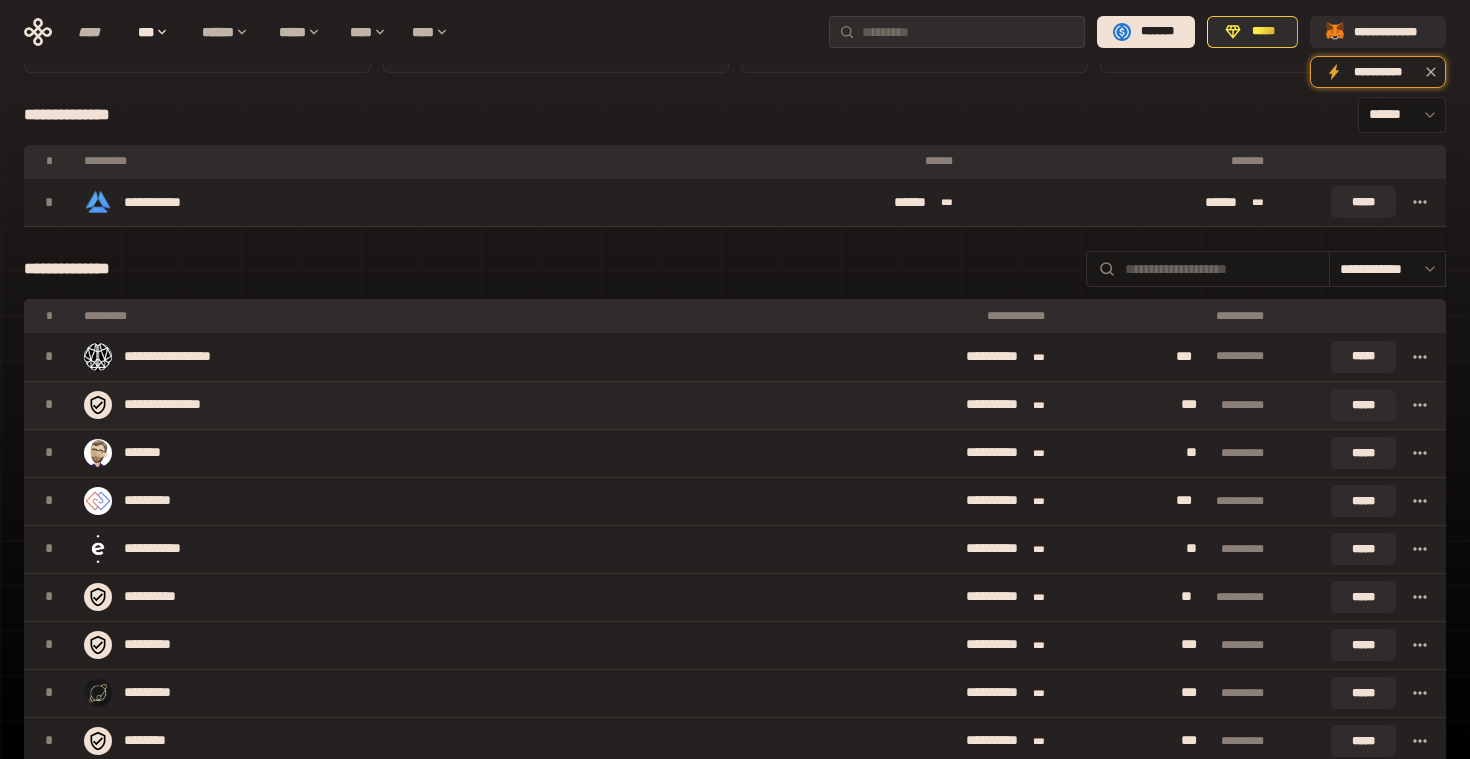 scroll, scrollTop: 197, scrollLeft: 0, axis: vertical 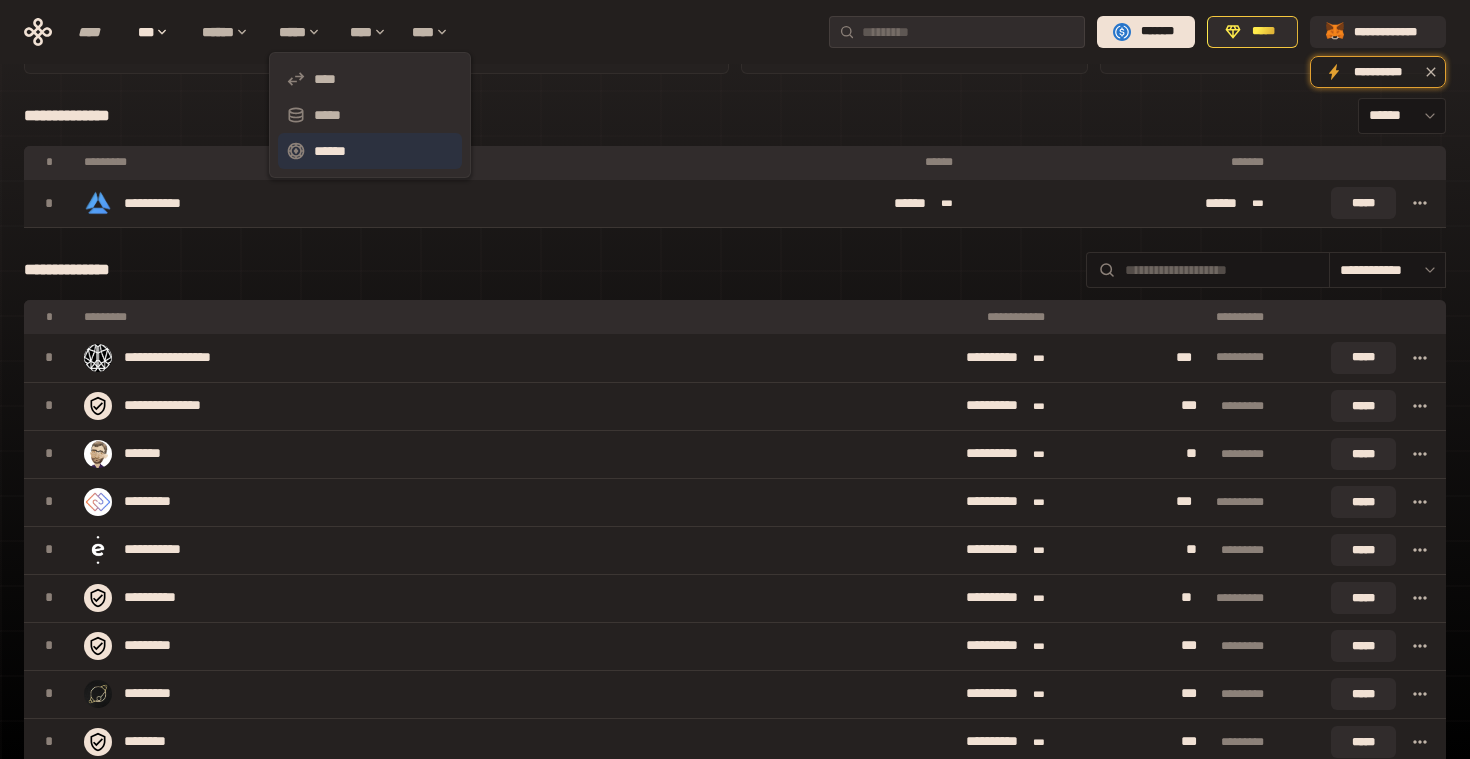 click on "******" at bounding box center (370, 151) 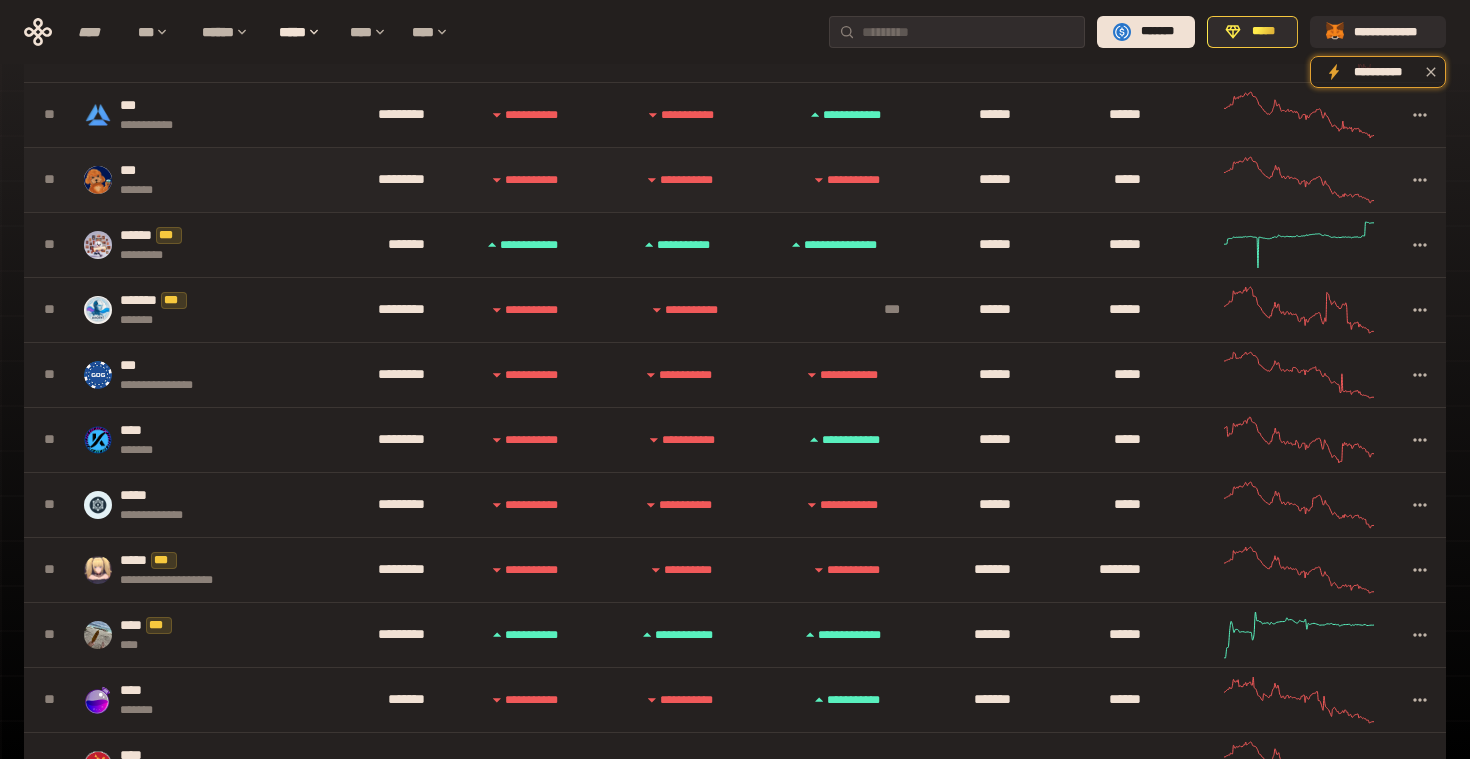 scroll, scrollTop: 0, scrollLeft: 0, axis: both 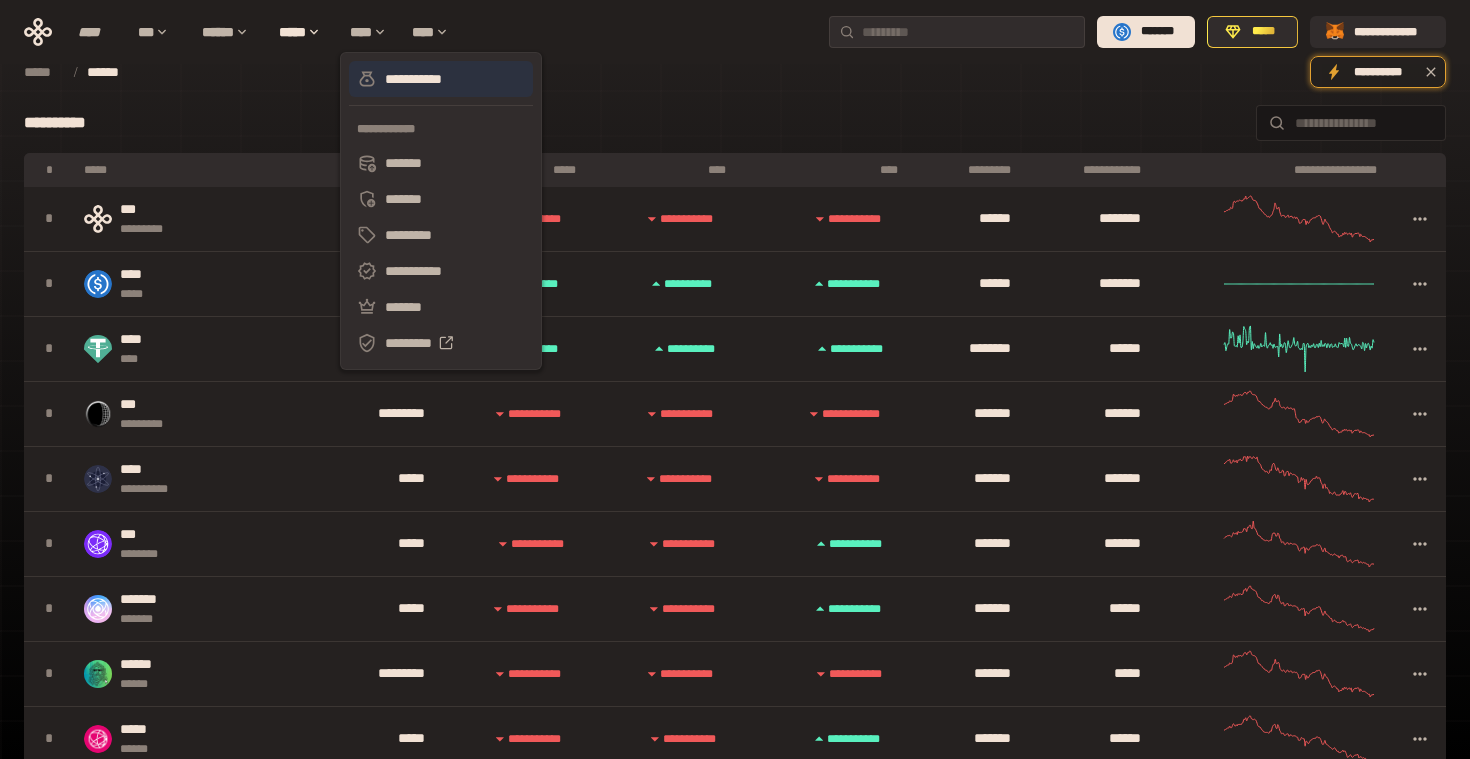 click on "**********" at bounding box center [441, 79] 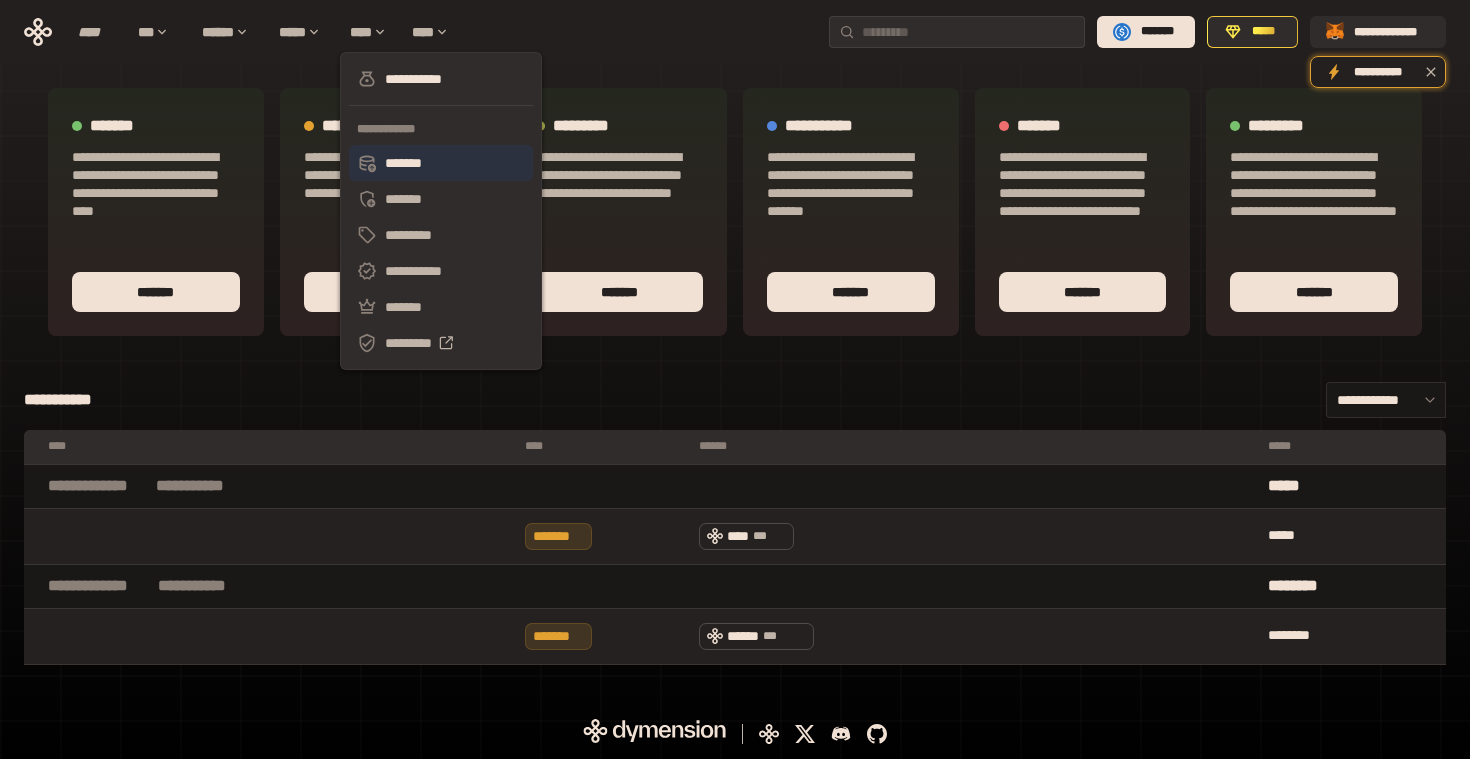 click on "*******" at bounding box center [441, 163] 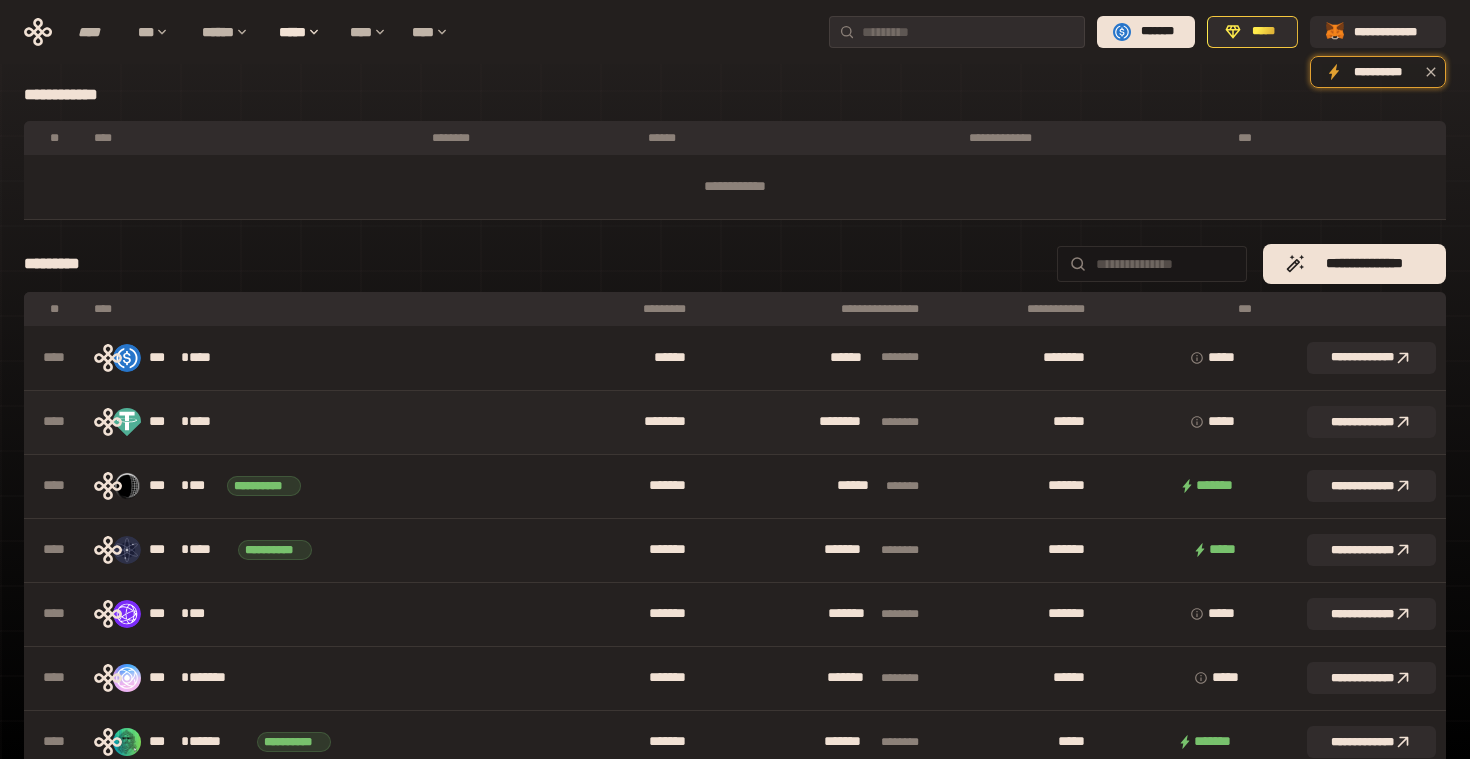 scroll, scrollTop: 0, scrollLeft: 0, axis: both 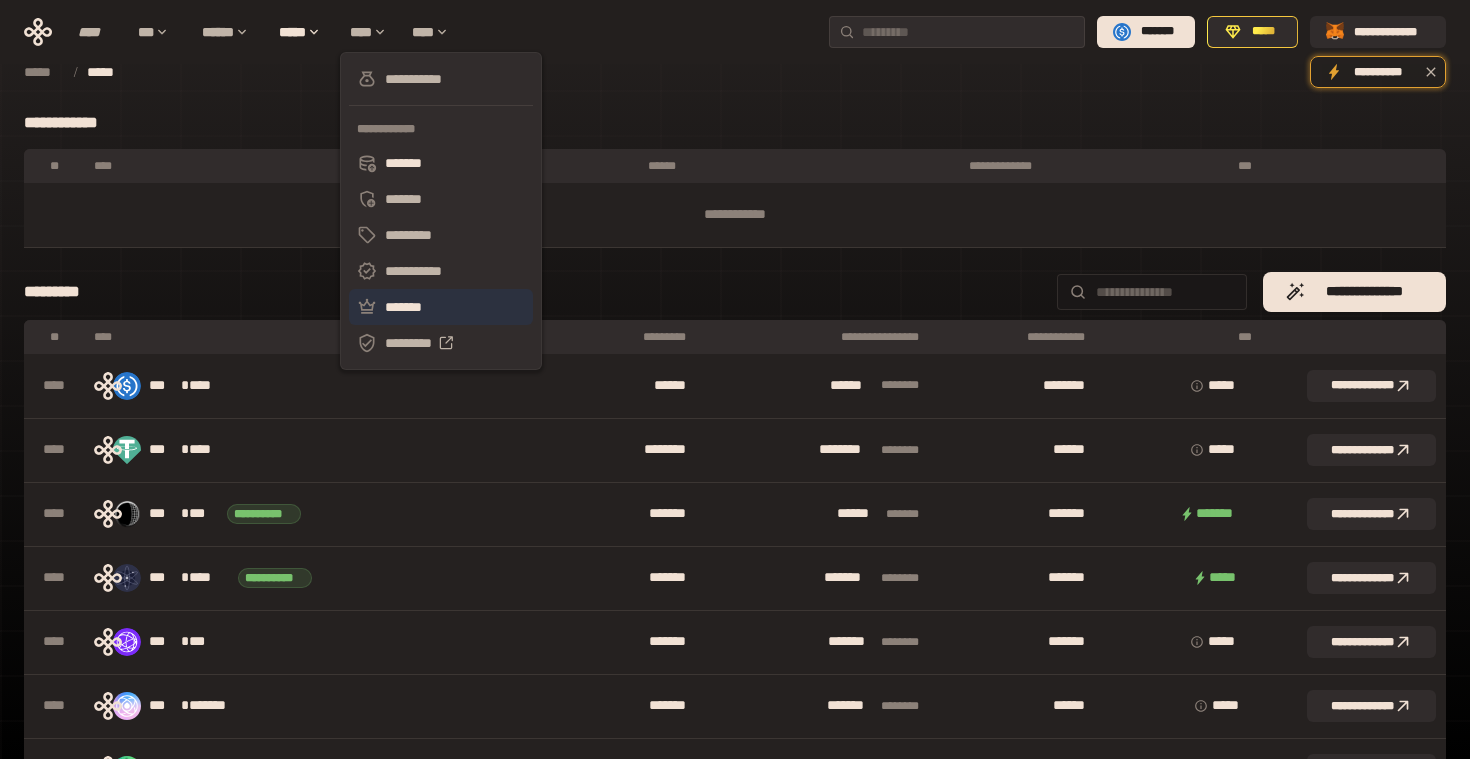 click on "*******" at bounding box center (441, 307) 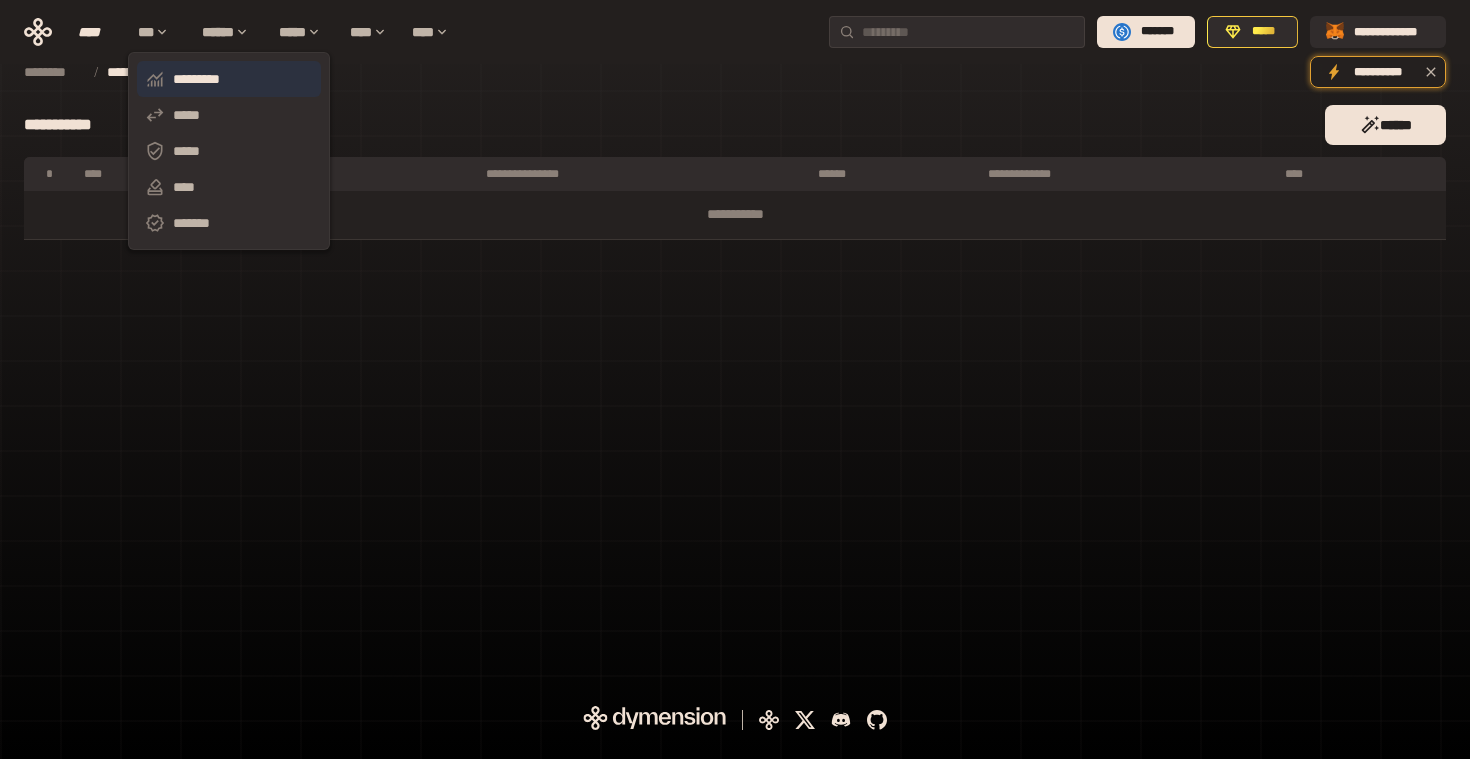 click on "*********" at bounding box center (229, 79) 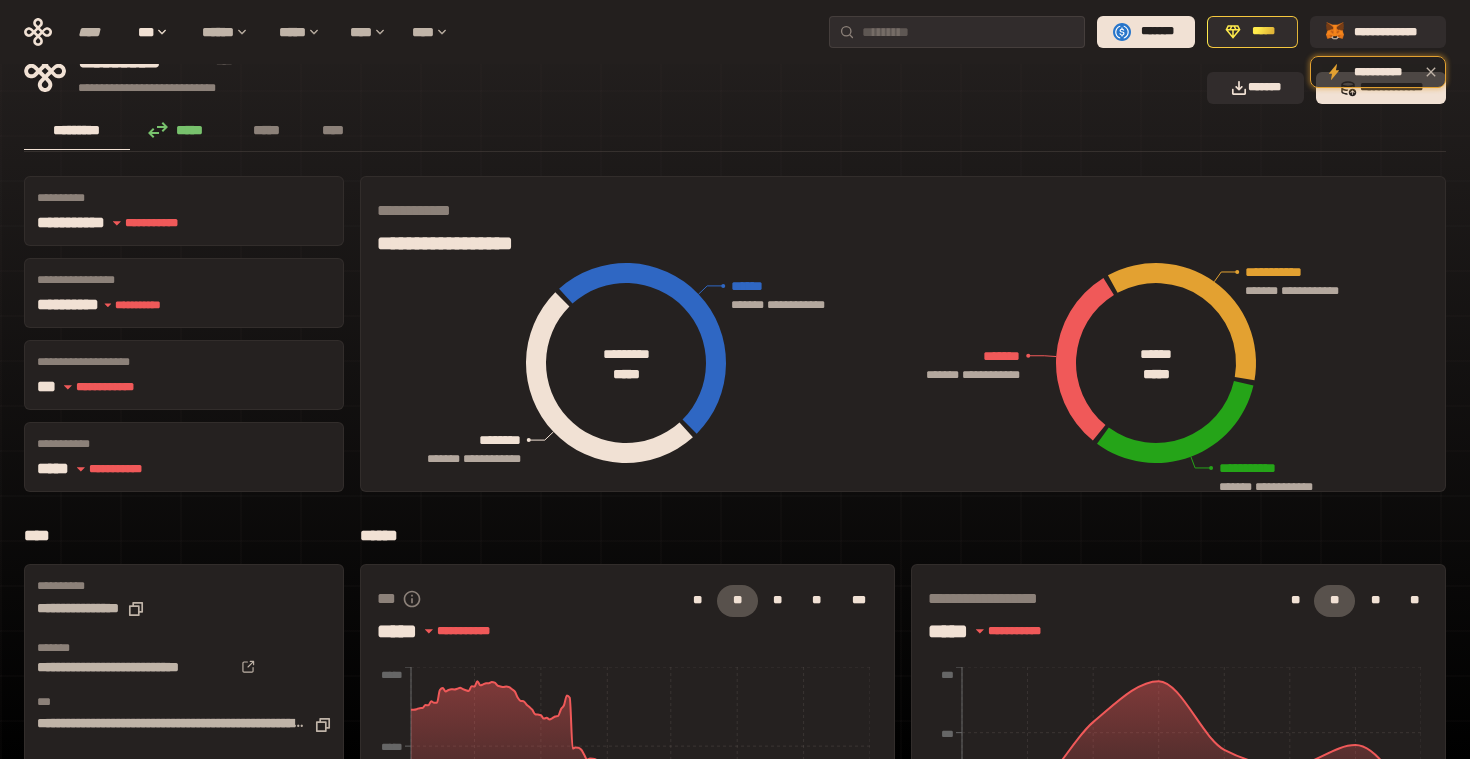 scroll, scrollTop: 0, scrollLeft: 0, axis: both 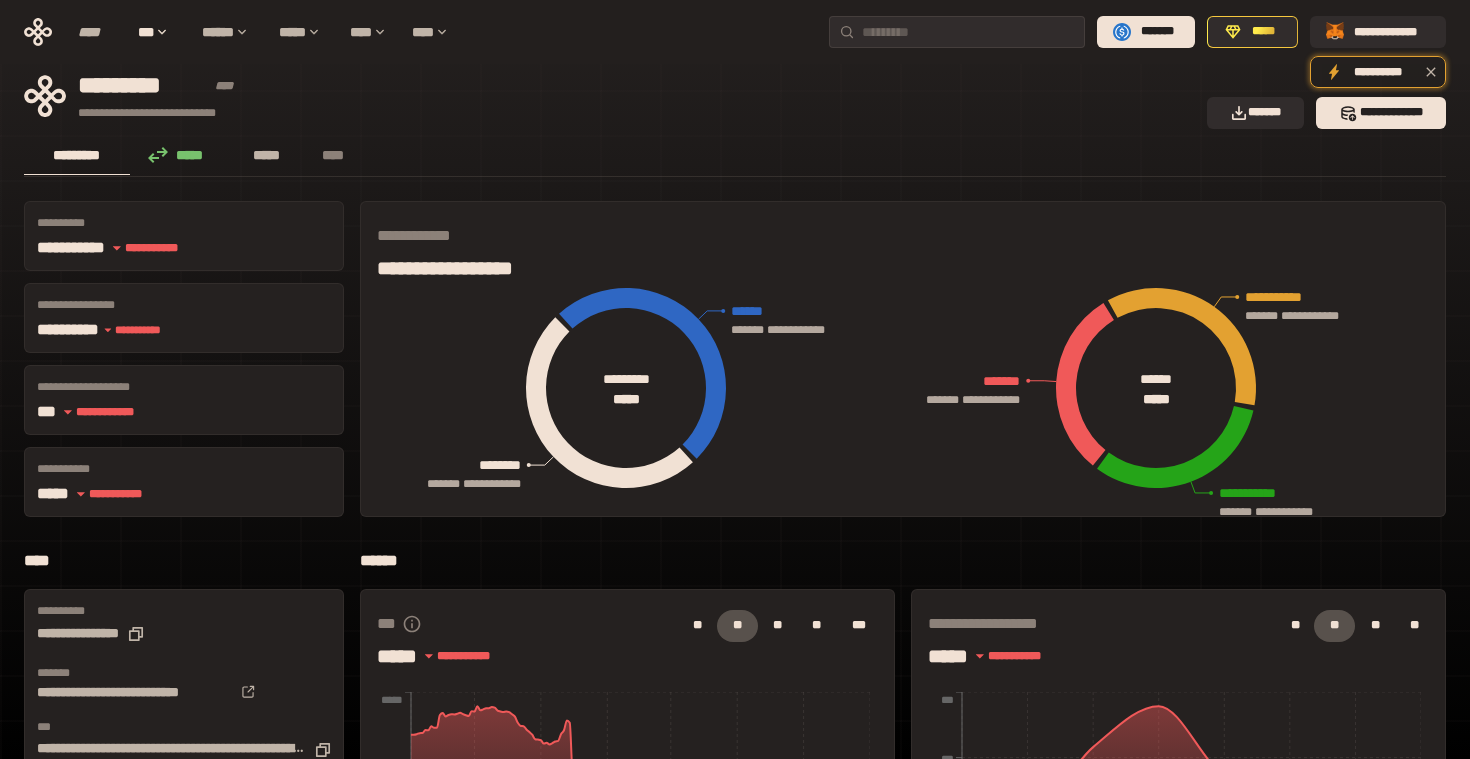 click on "*****" at bounding box center [267, 155] 